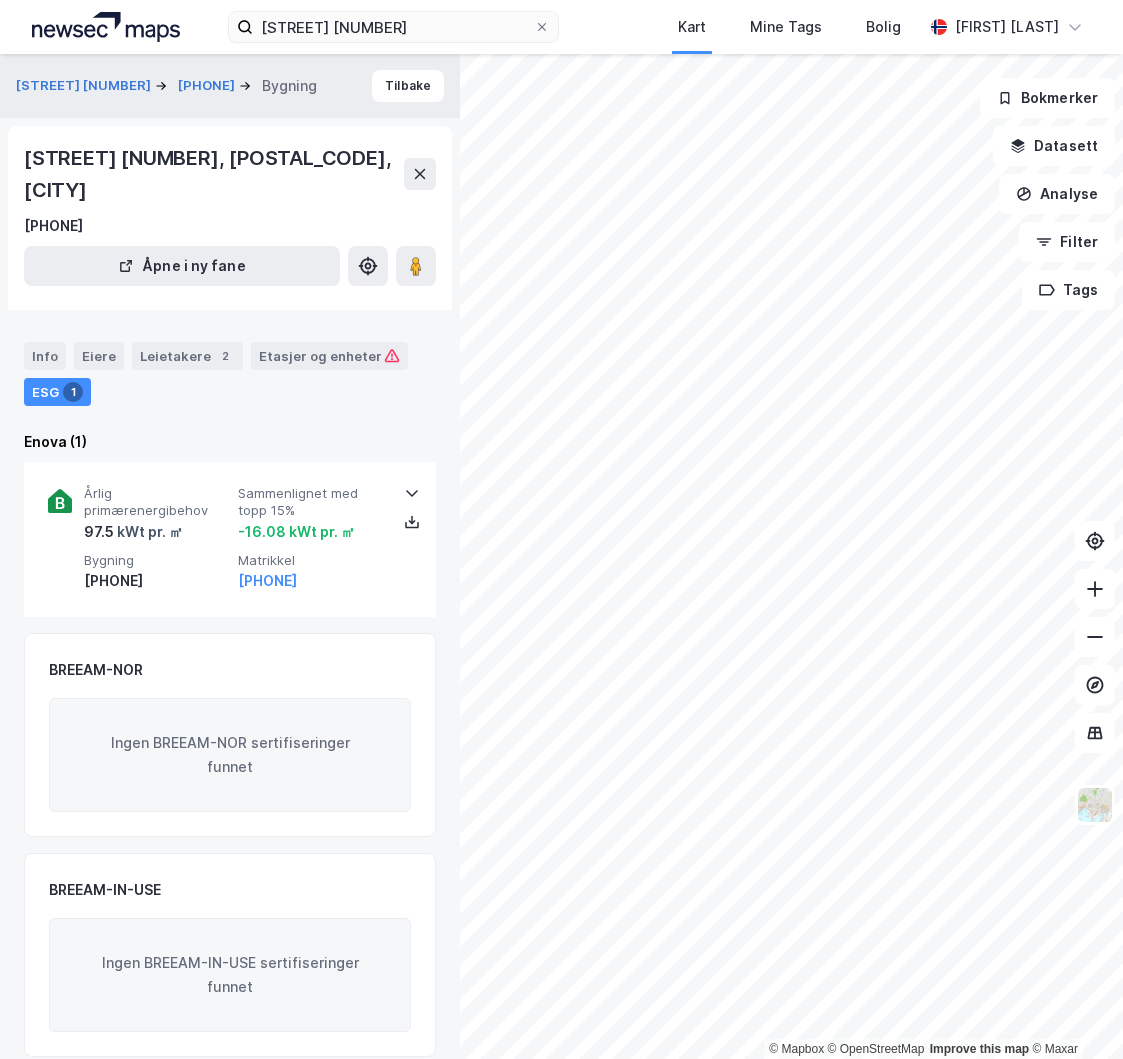 scroll, scrollTop: 0, scrollLeft: 0, axis: both 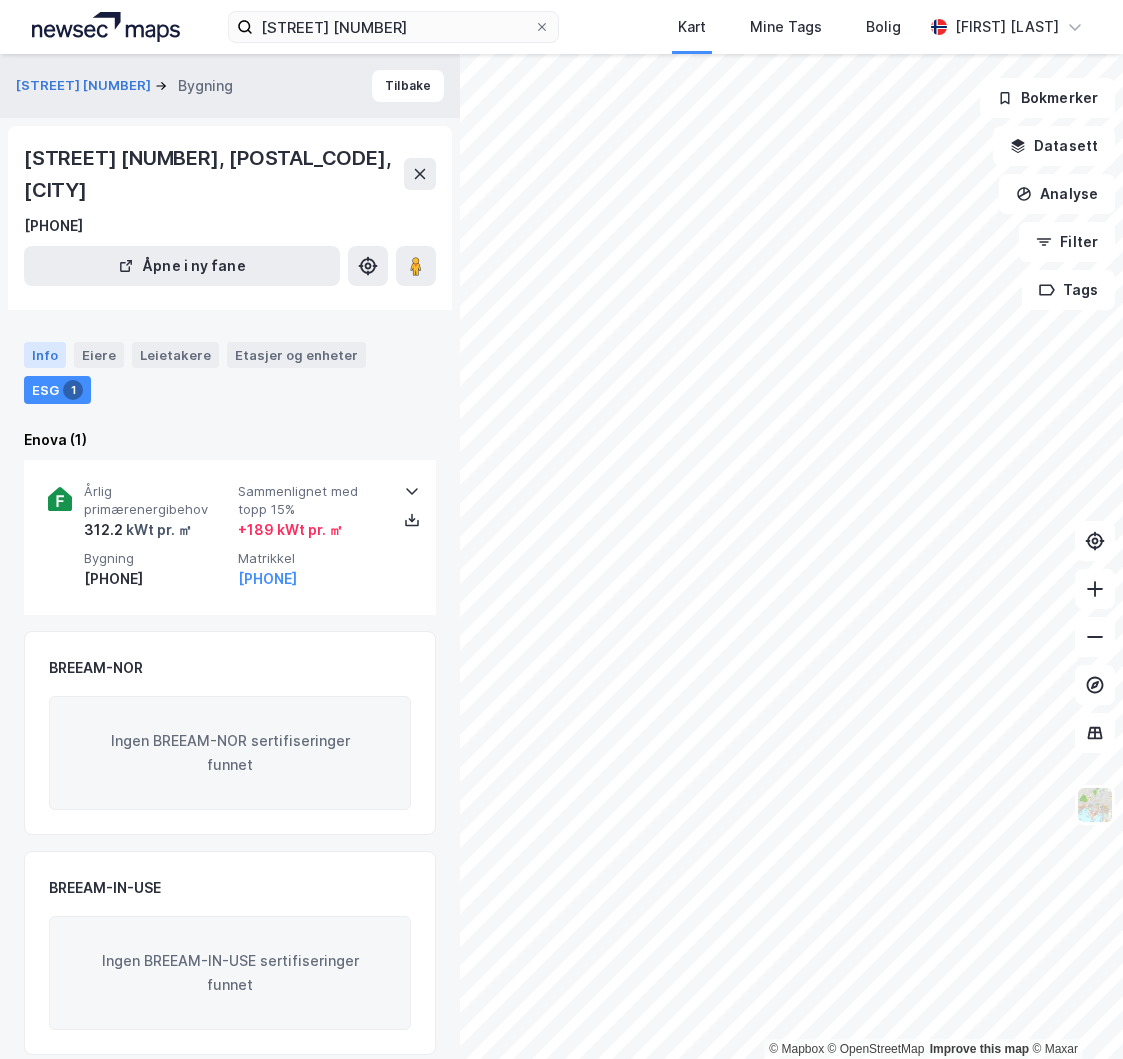 click on "Info" at bounding box center (45, 355) 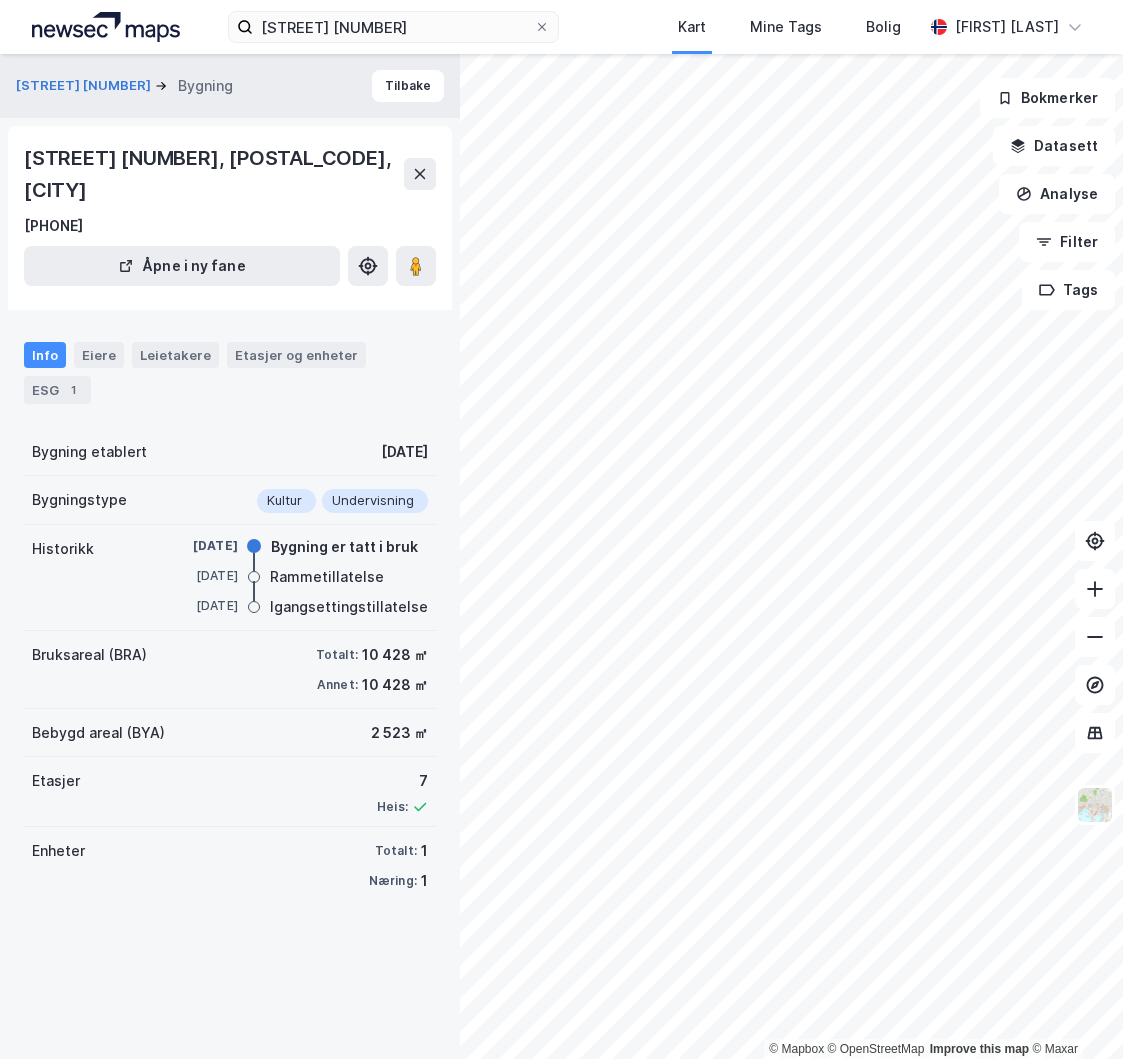 click on "Historikk [DATE] Bygning er tatt i bruk [DATE] Rammetillatelse [DATE] Igangsettingstillatelse" at bounding box center (230, 578) 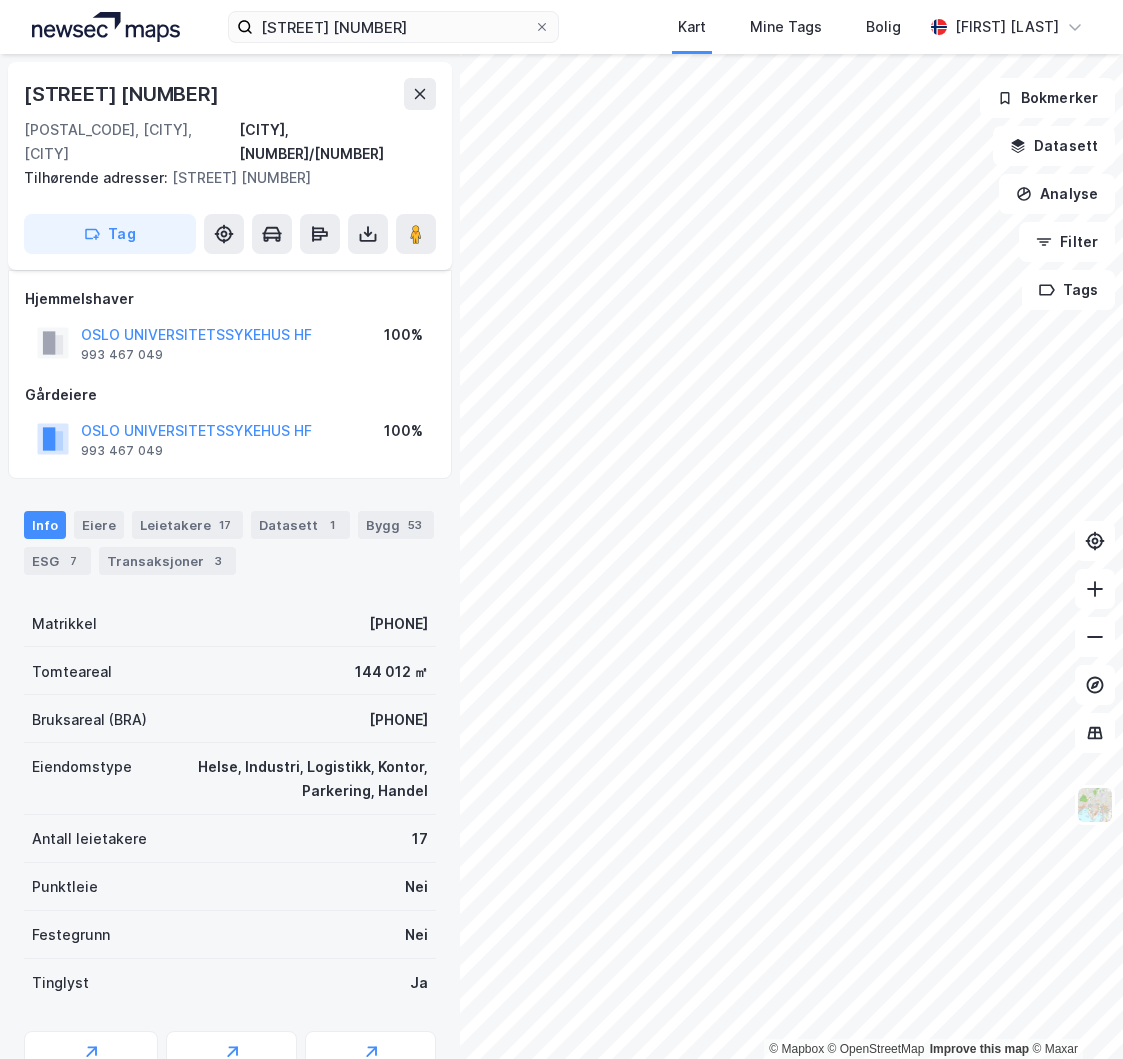scroll, scrollTop: 110, scrollLeft: 0, axis: vertical 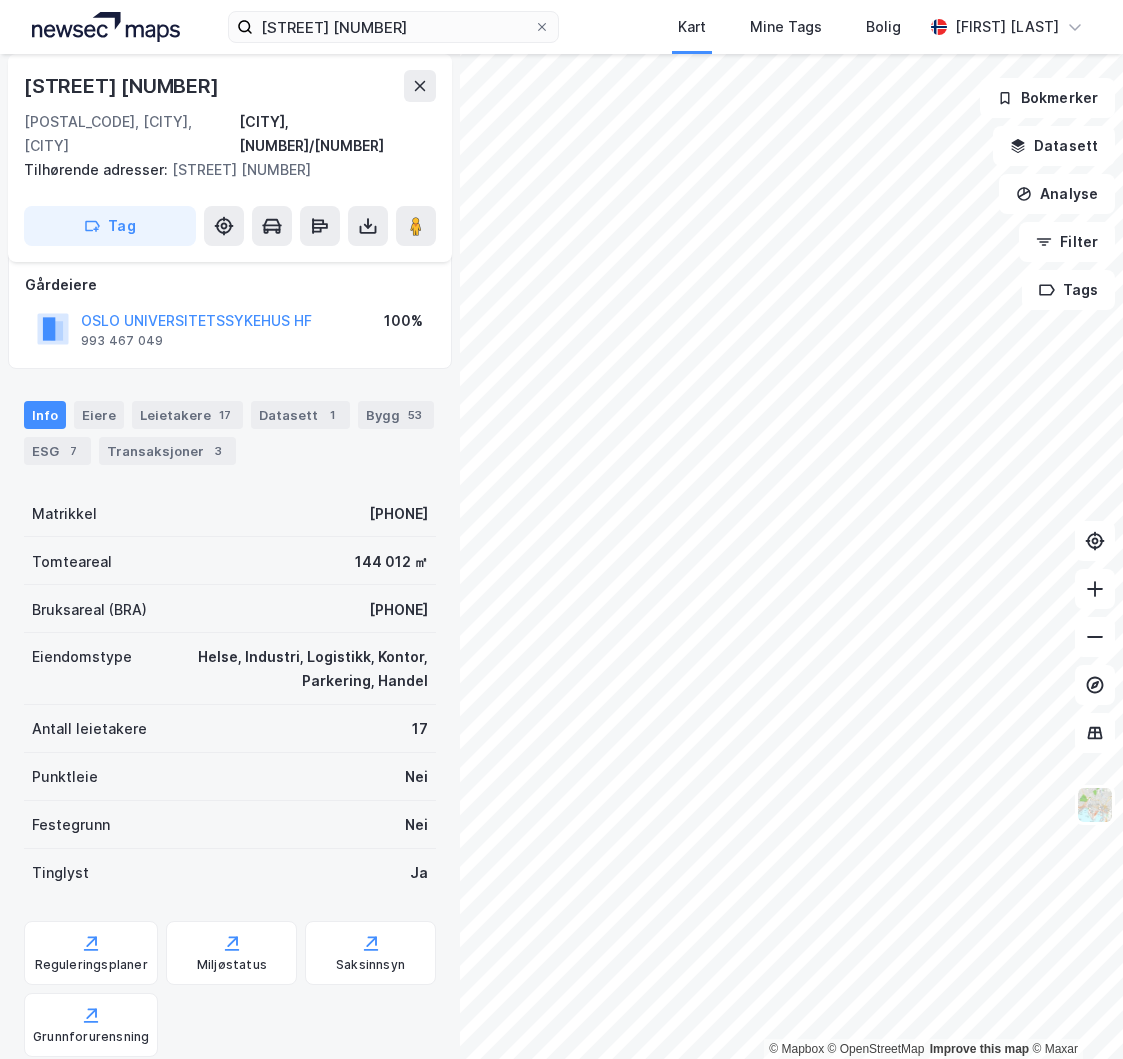 click on "[BUILDING_NAME]" at bounding box center [396, 415] 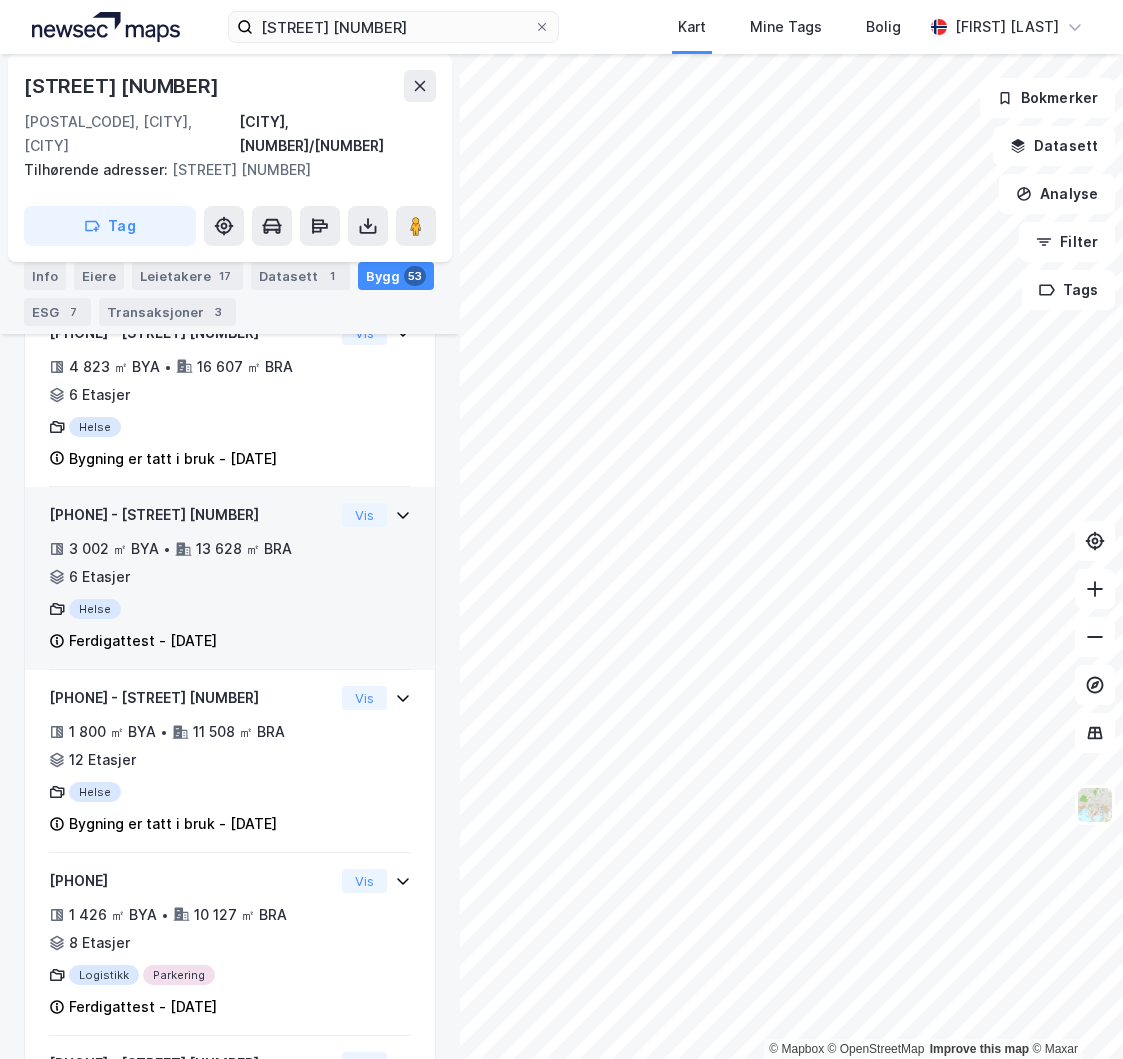 scroll, scrollTop: 800, scrollLeft: 0, axis: vertical 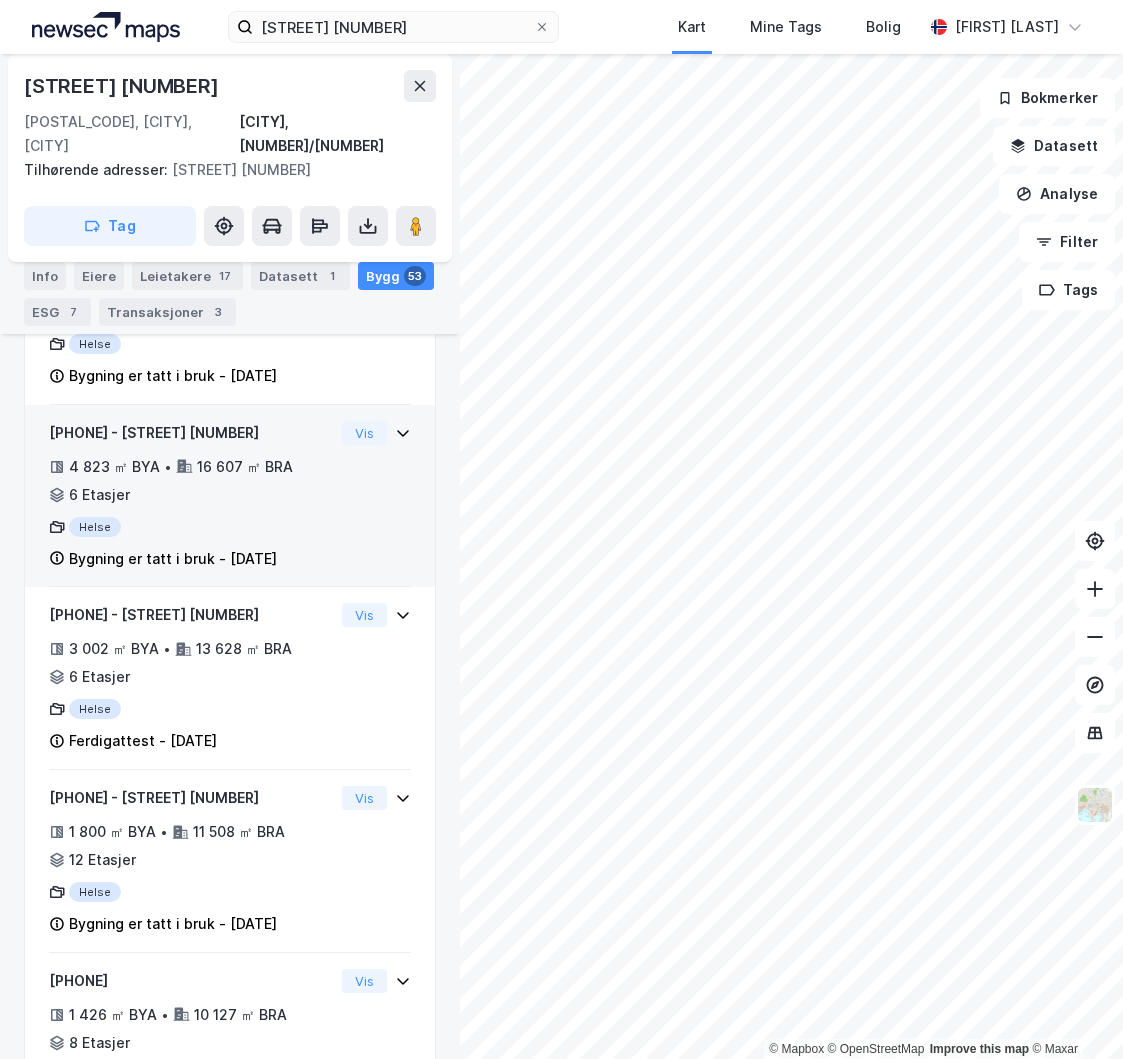 click on "Helse" at bounding box center [191, 527] 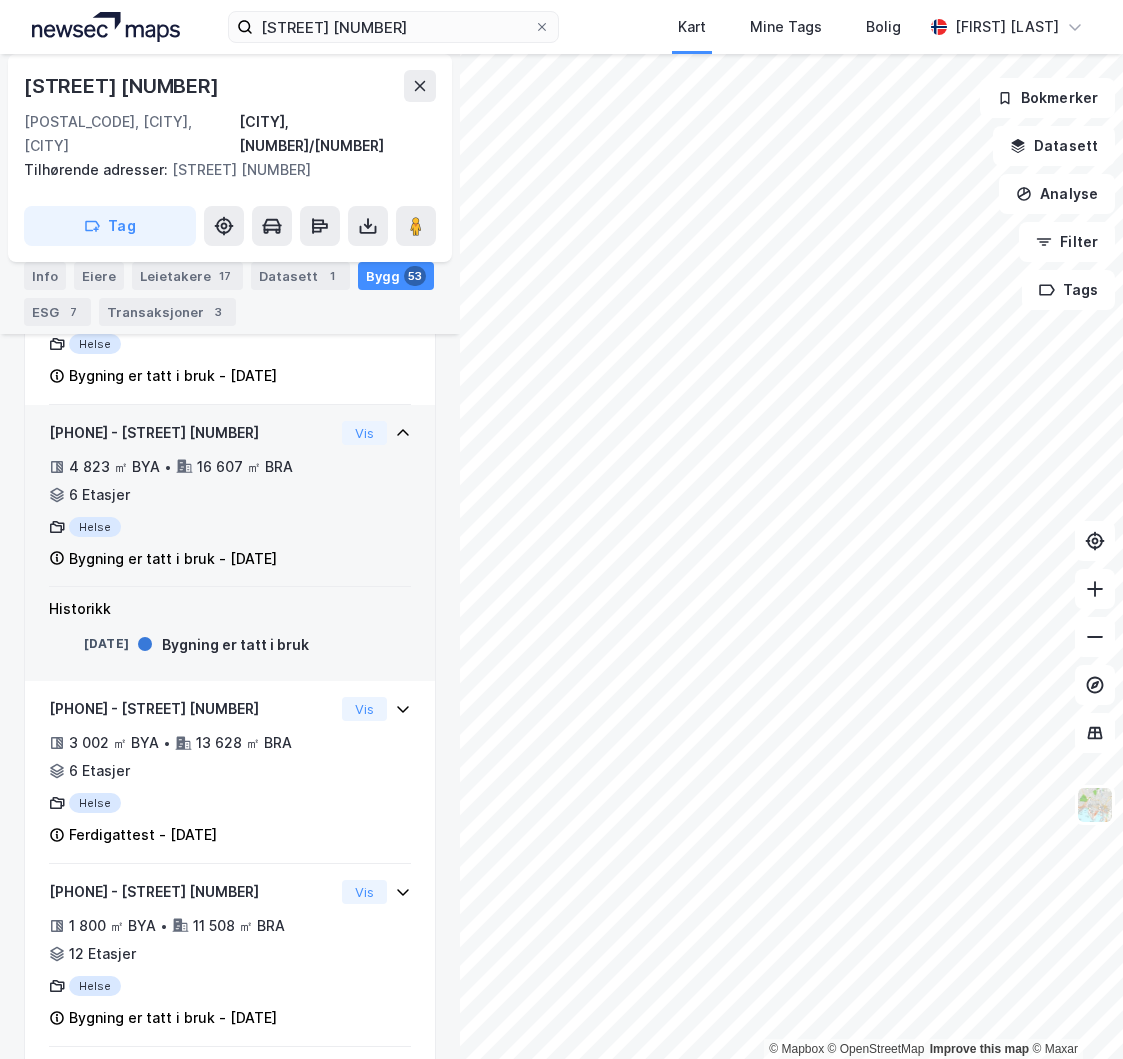 click on "[PHONE] - [STREET] [NUMBER] [AREA] • [AREA] [AREA] • [NUMBER] Etasjer Helse Bygning er tatt i bruk - [DATE]" at bounding box center [191, 496] 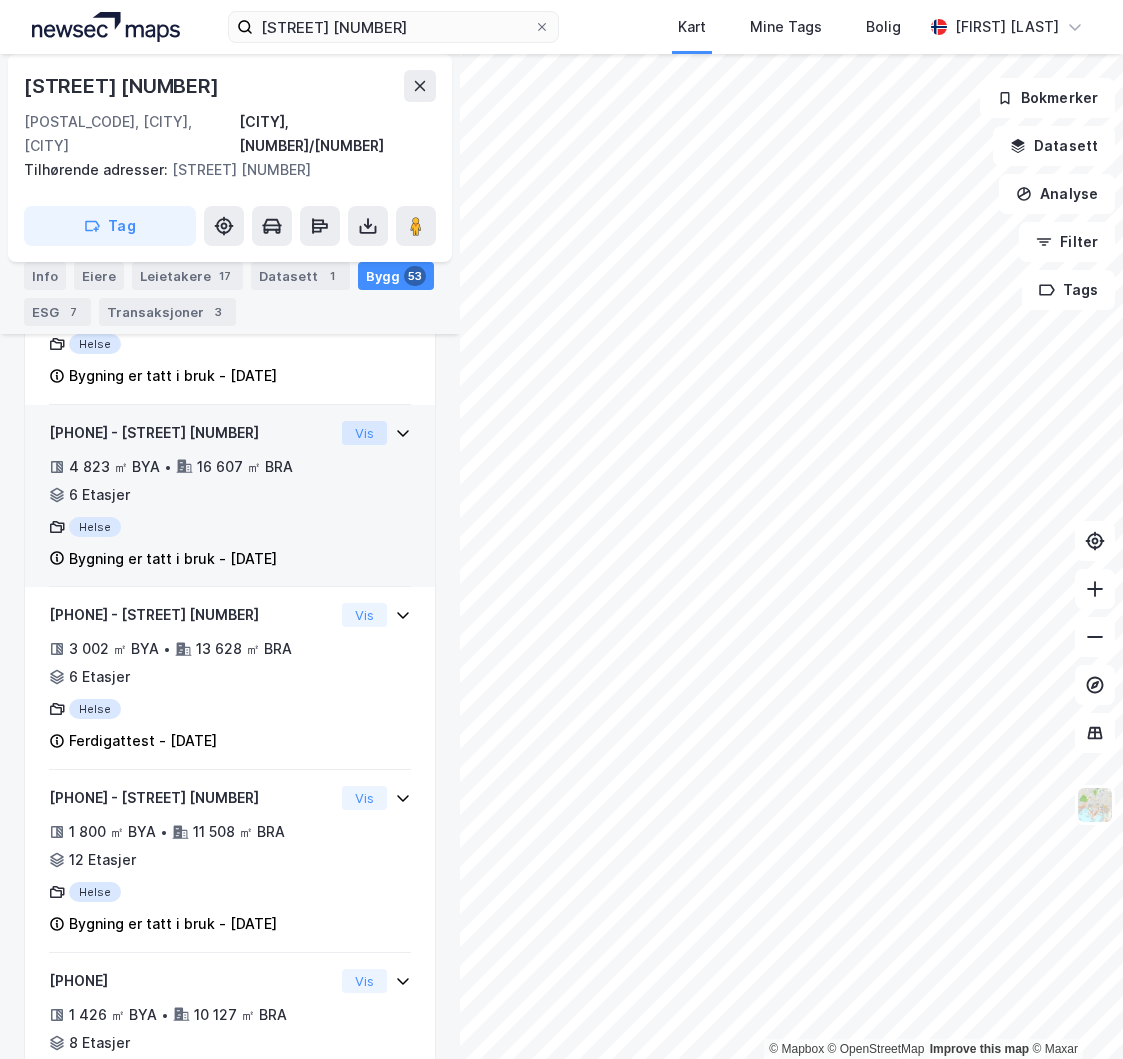 click on "Vis" at bounding box center [364, 433] 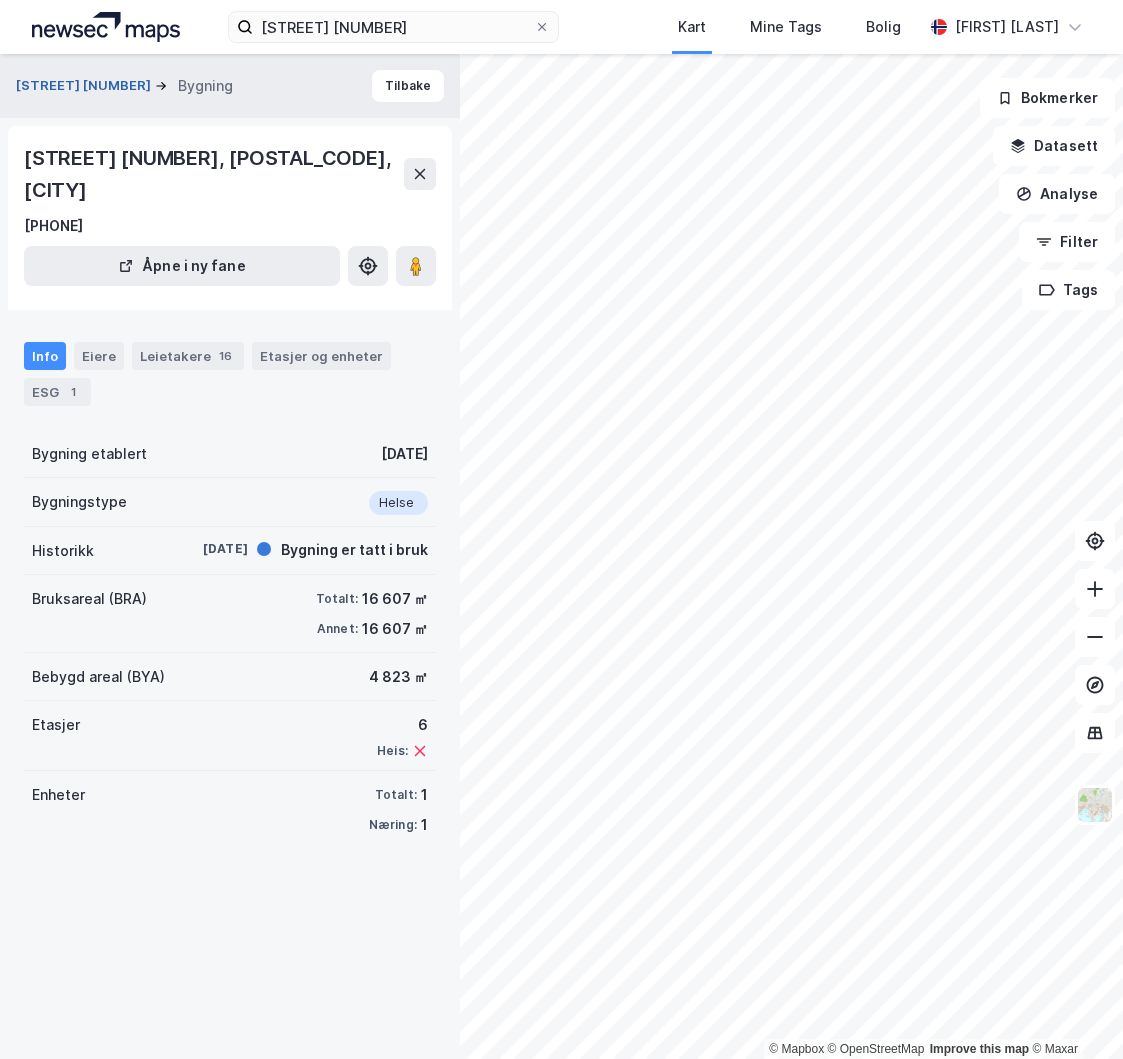 click on "[STREET] [NUMBER]" at bounding box center (85, 86) 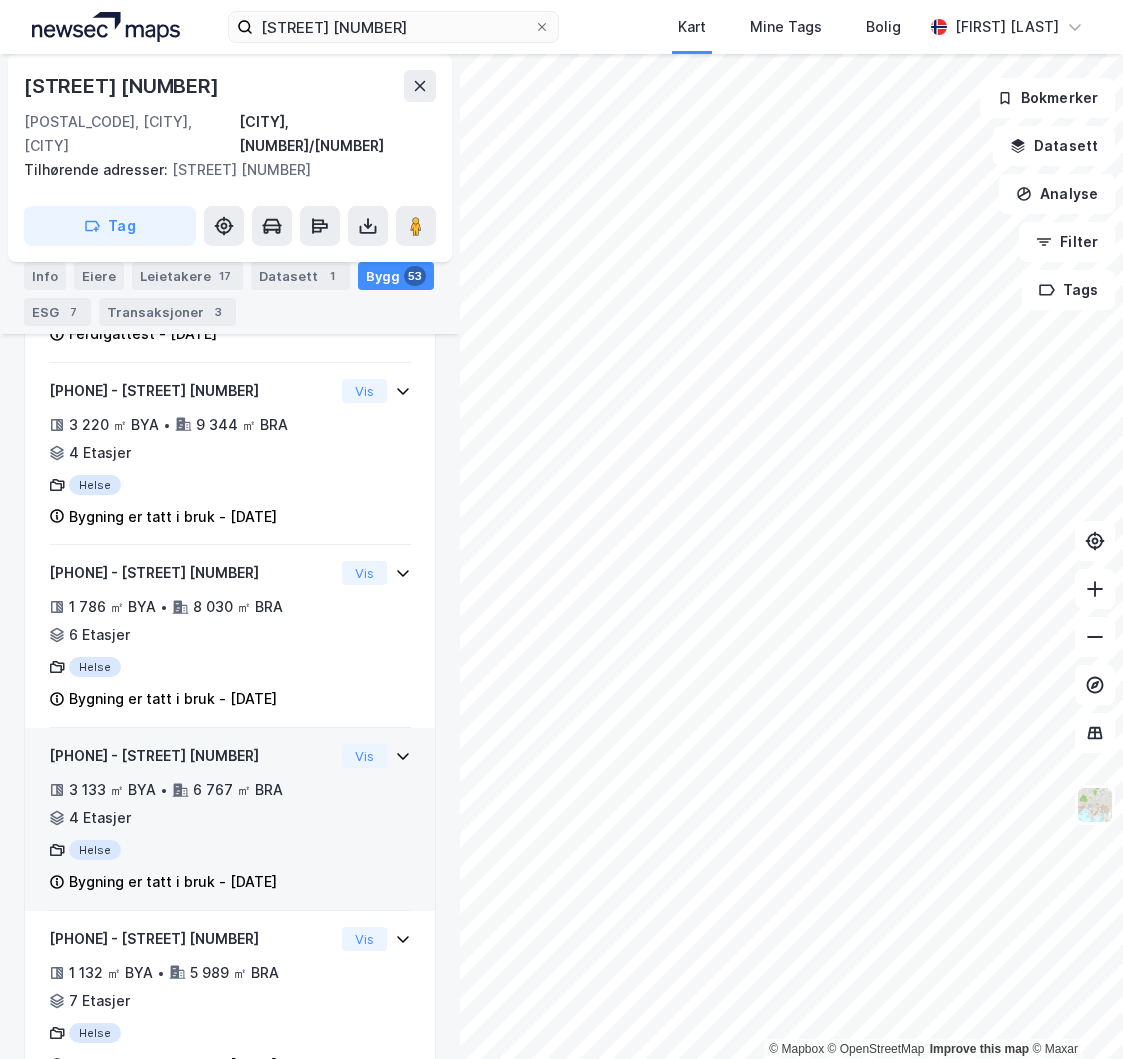 scroll, scrollTop: 1600, scrollLeft: 0, axis: vertical 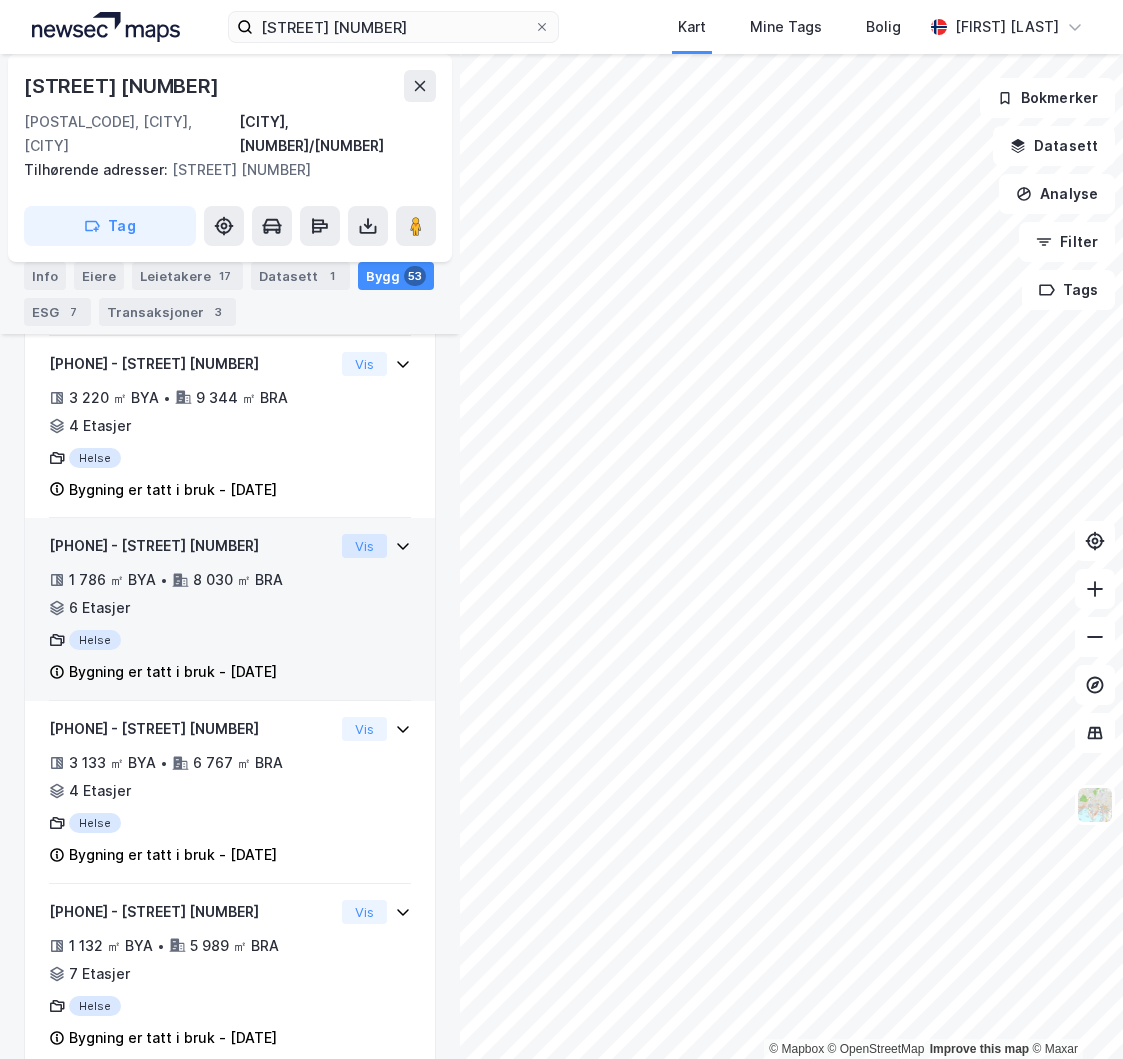 click on "Vis" at bounding box center (364, 546) 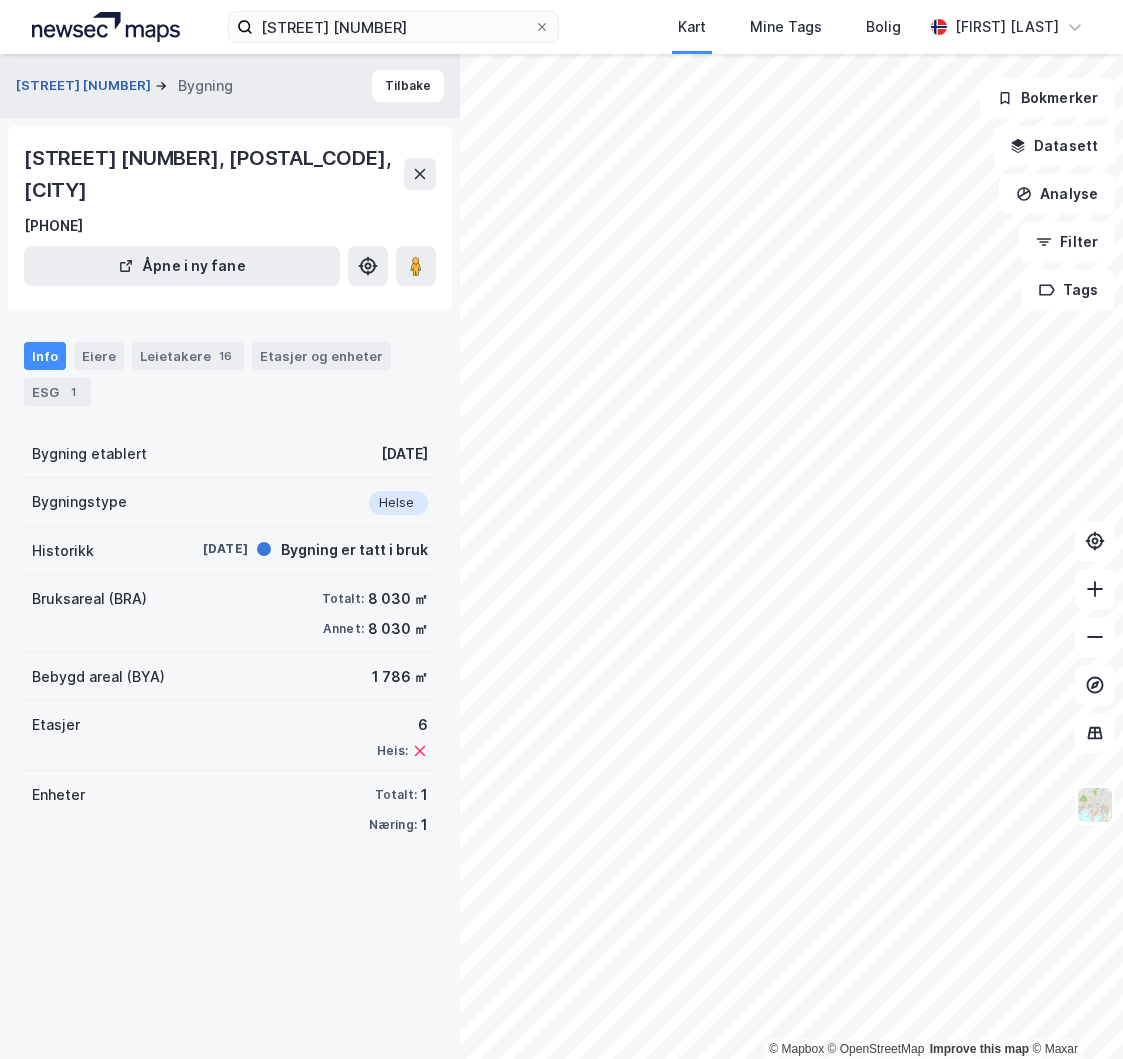 click on "[STREET] [NUMBER]" at bounding box center (85, 86) 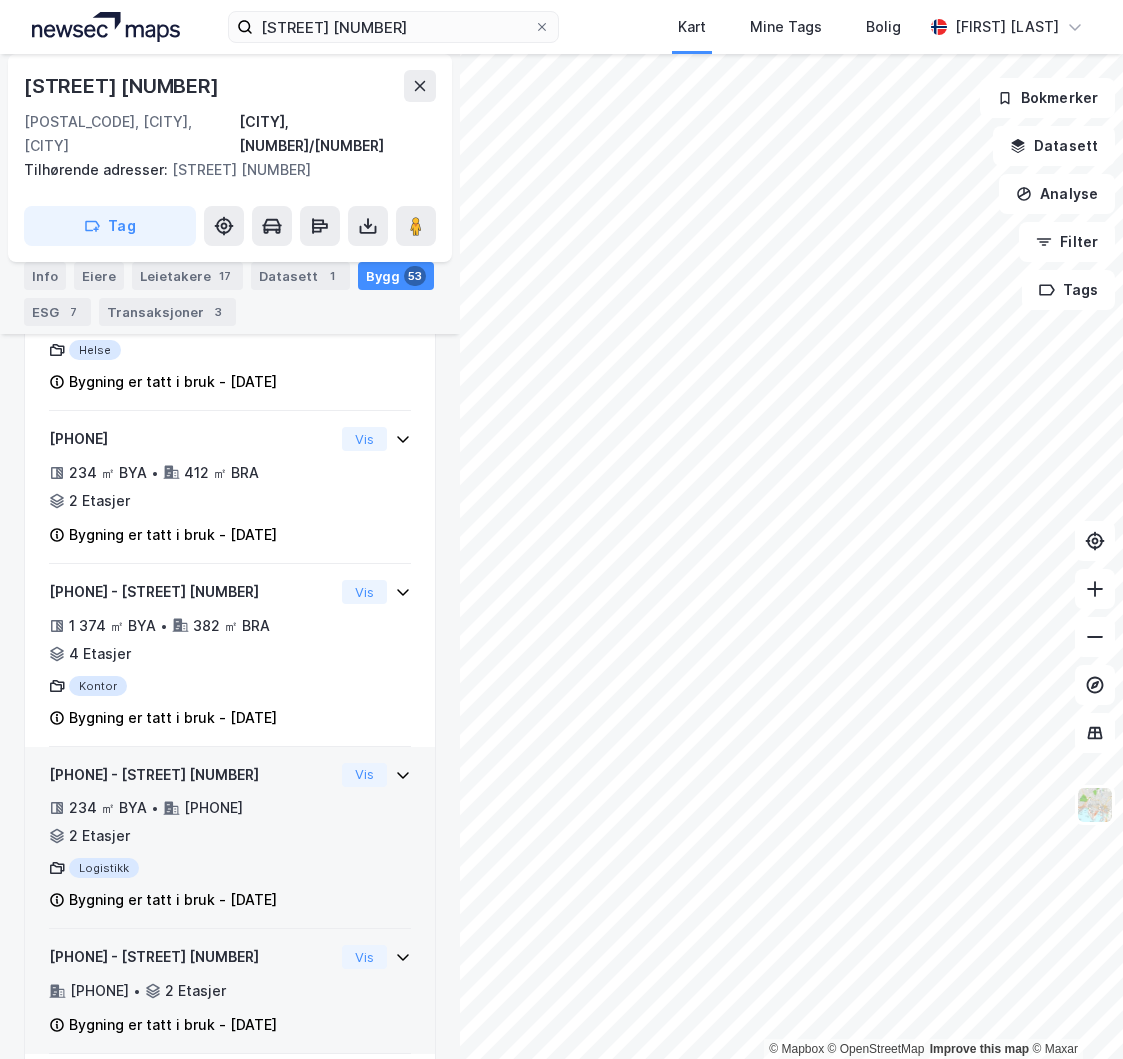 scroll, scrollTop: 5800, scrollLeft: 0, axis: vertical 